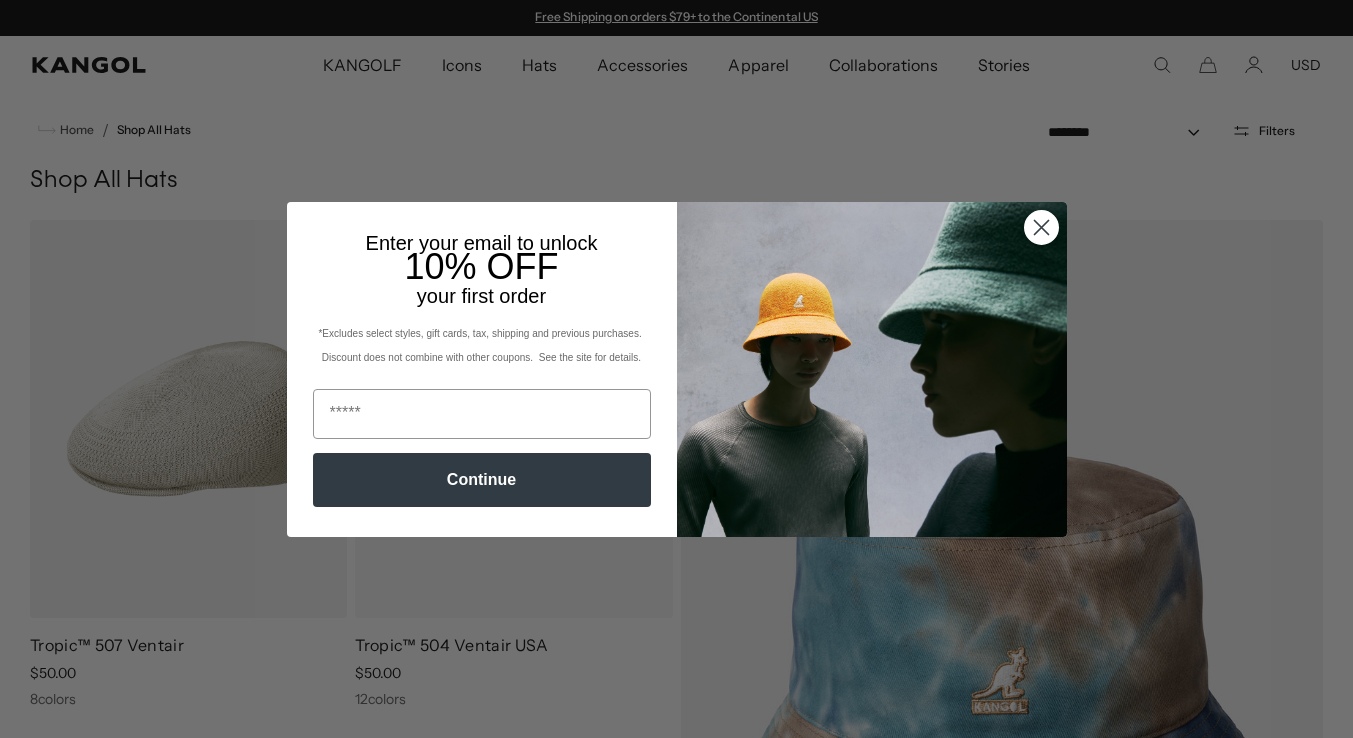 scroll, scrollTop: 0, scrollLeft: 0, axis: both 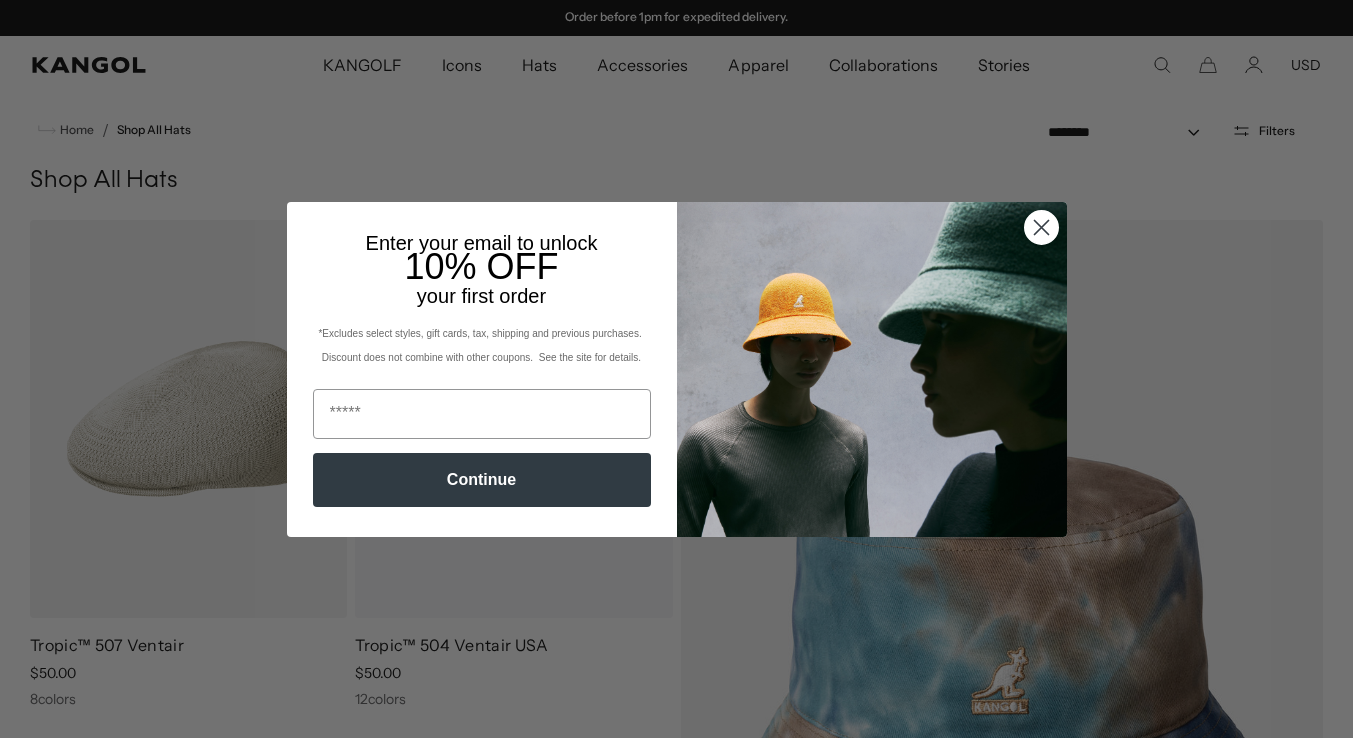 click at bounding box center (872, 369) 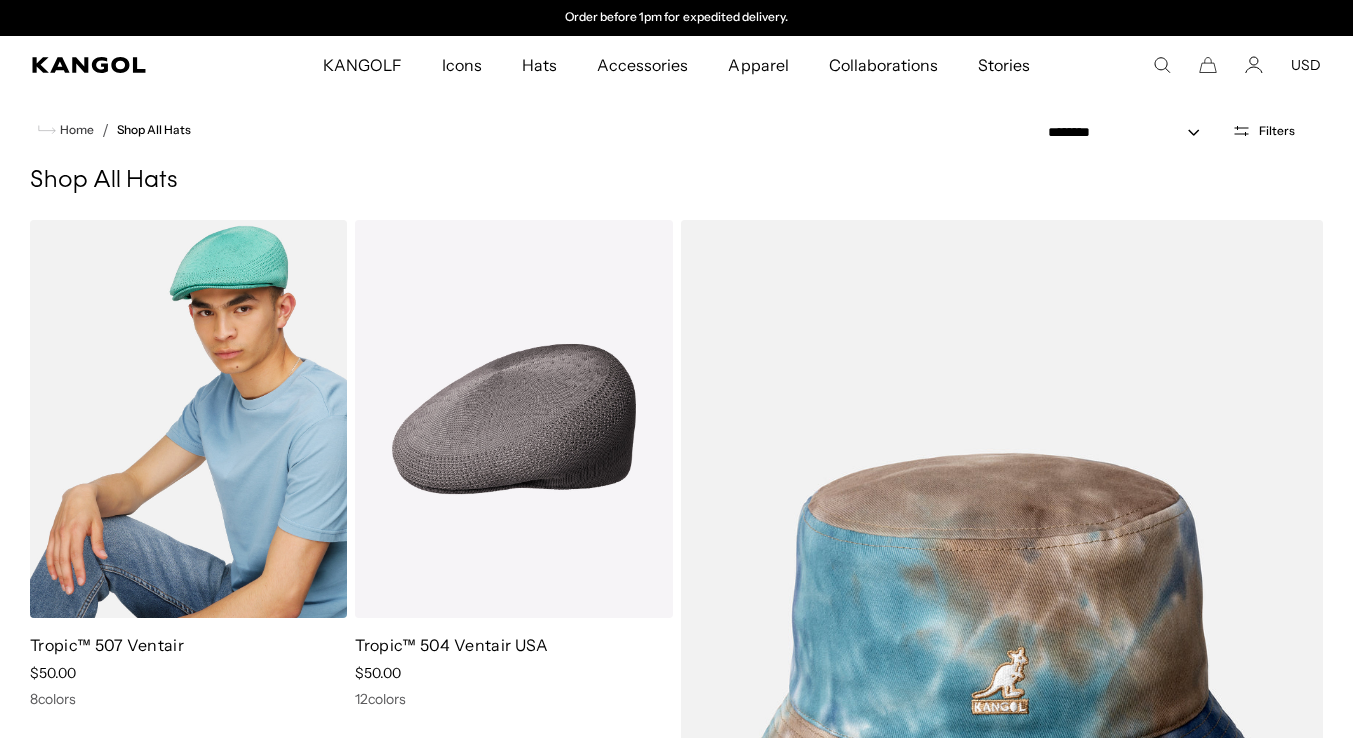 scroll, scrollTop: 0, scrollLeft: 0, axis: both 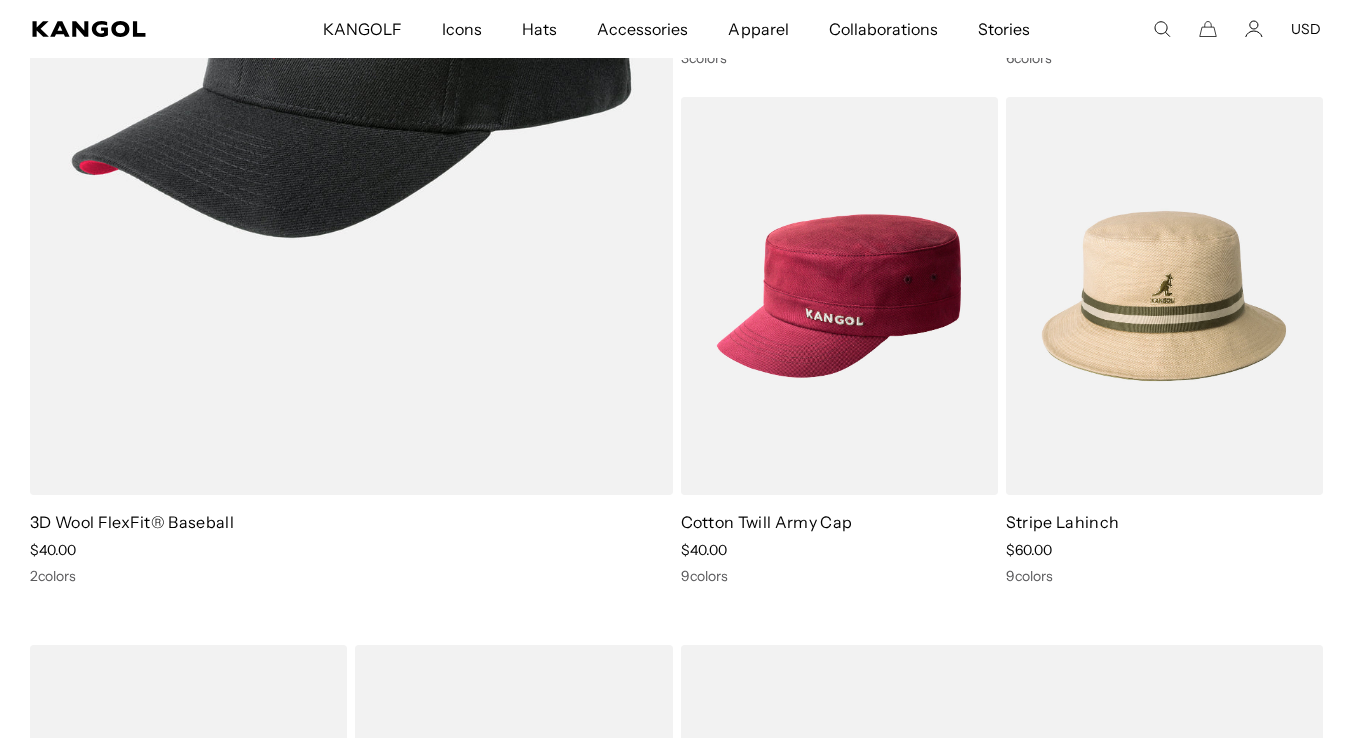 click on "Search here
USD
USD
EUR" at bounding box center (1231, 29) 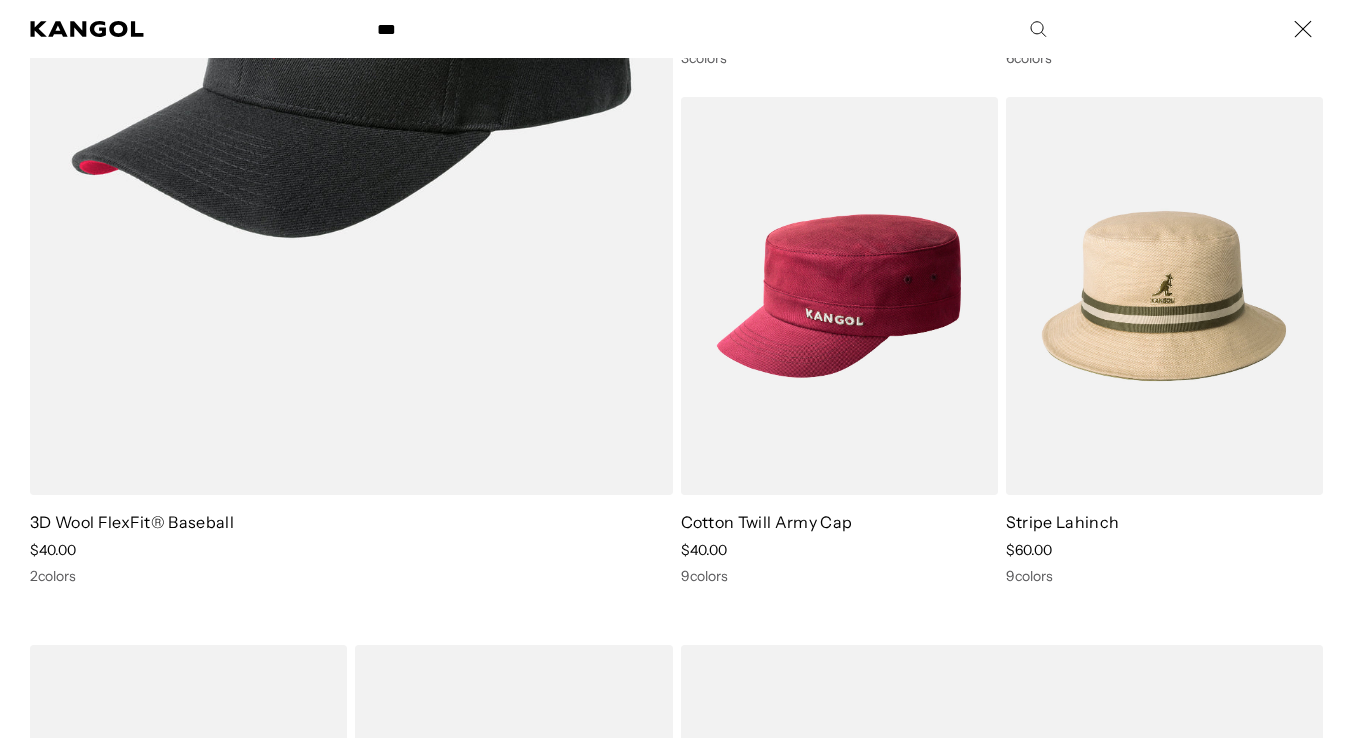 type on "***" 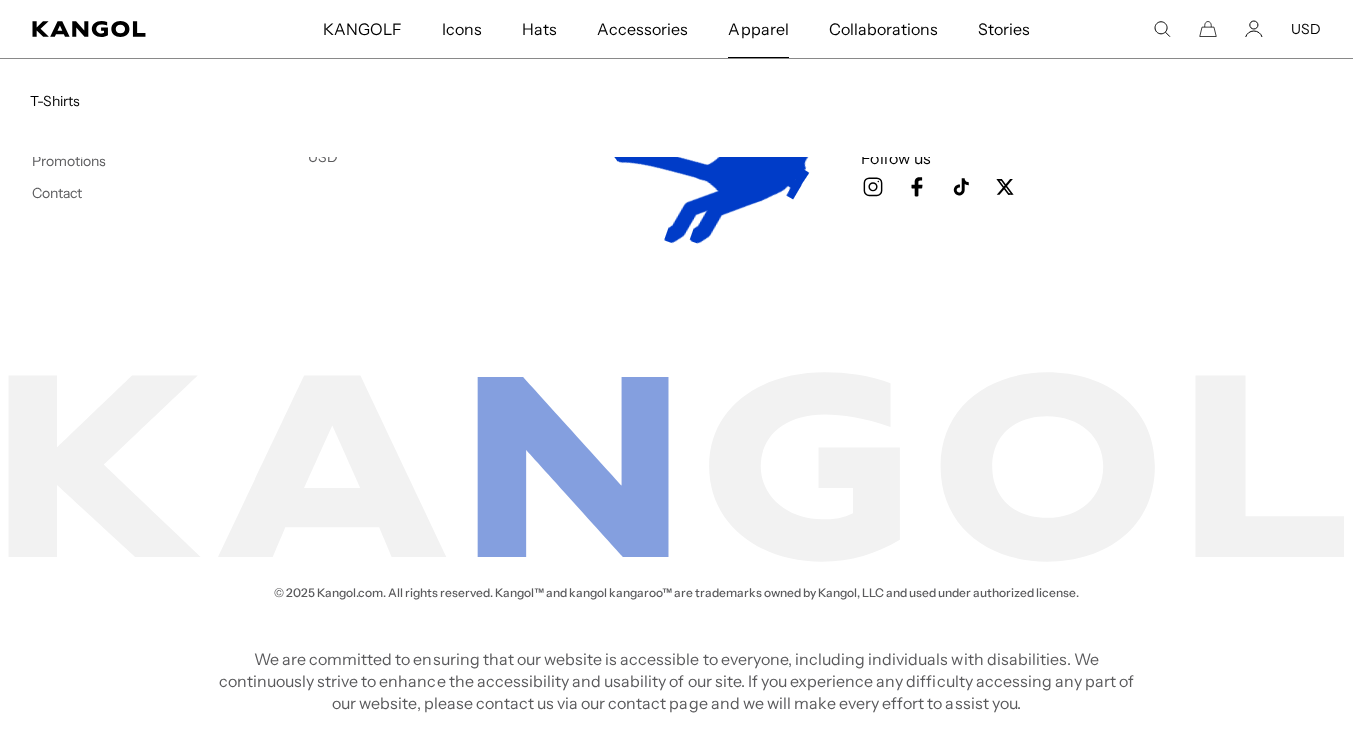 scroll, scrollTop: 1103, scrollLeft: 0, axis: vertical 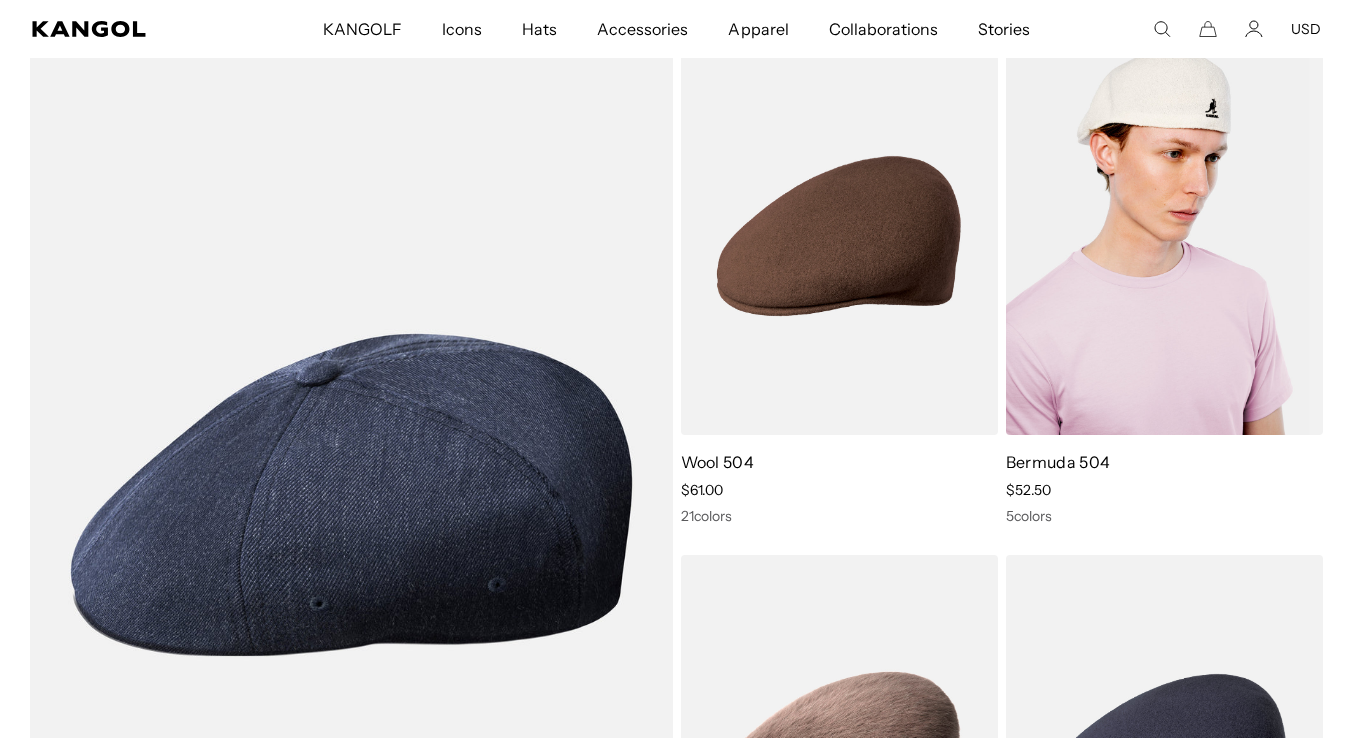 click at bounding box center [1164, 236] 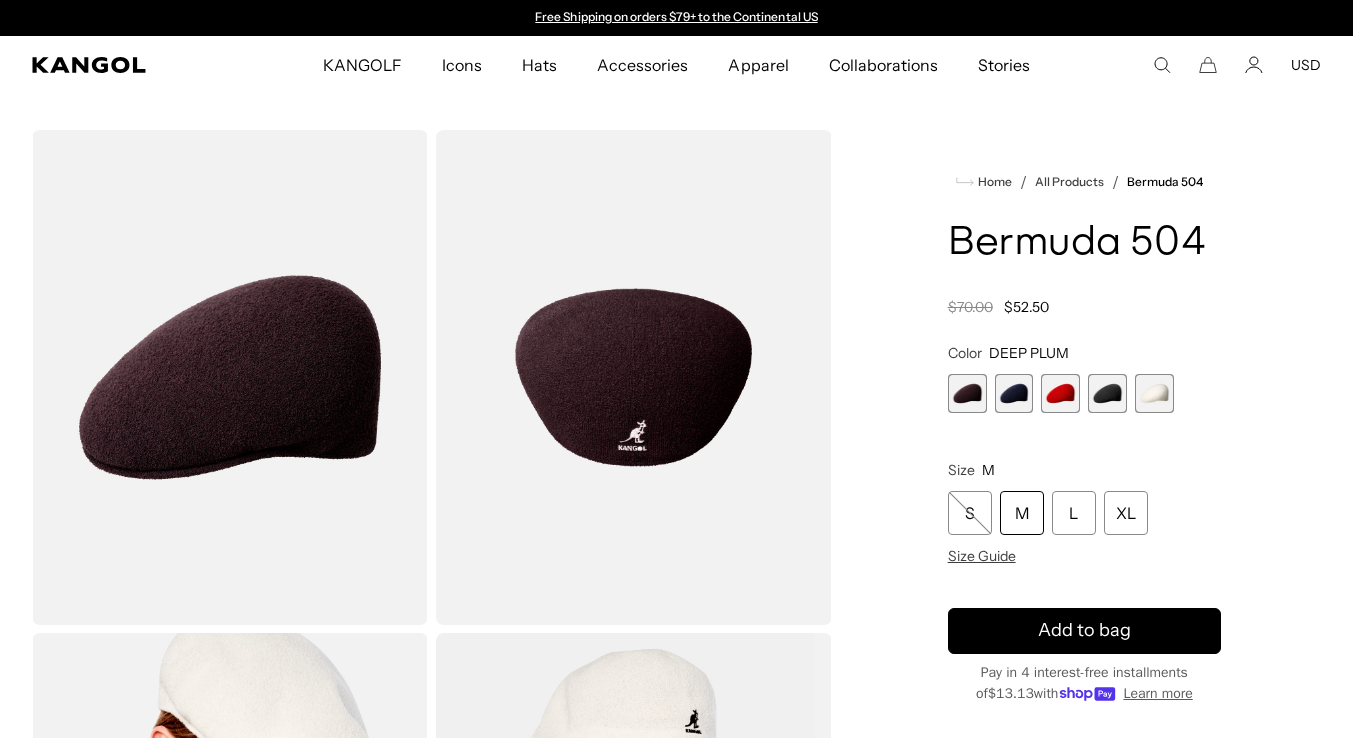 scroll, scrollTop: 0, scrollLeft: 0, axis: both 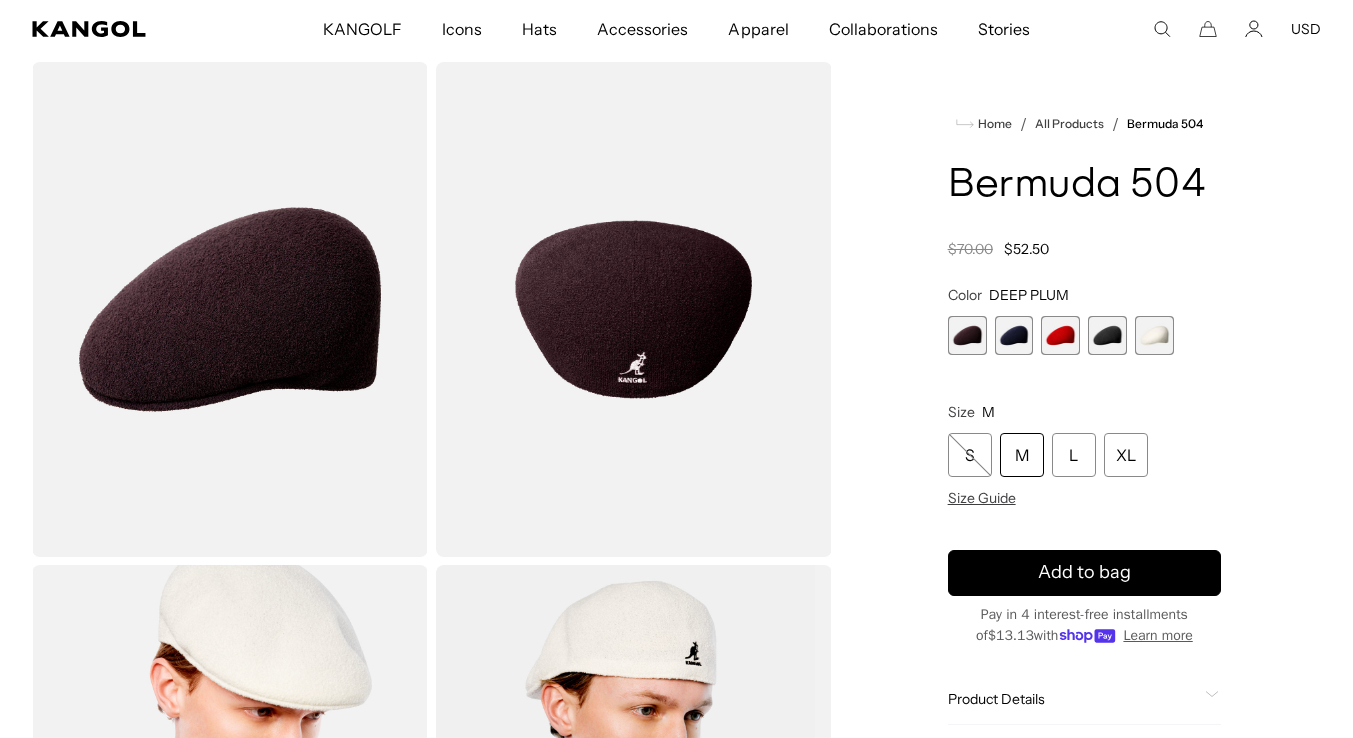 click at bounding box center [1014, 335] 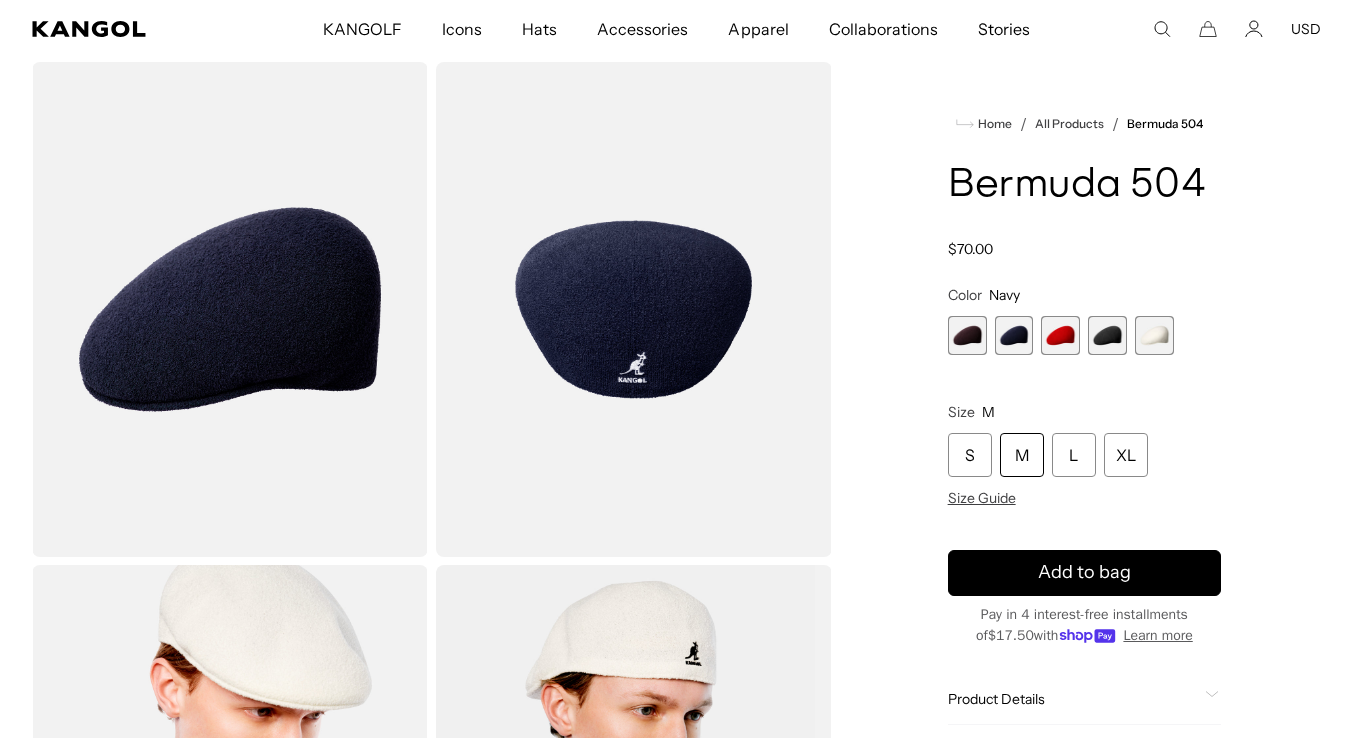 click at bounding box center [1060, 335] 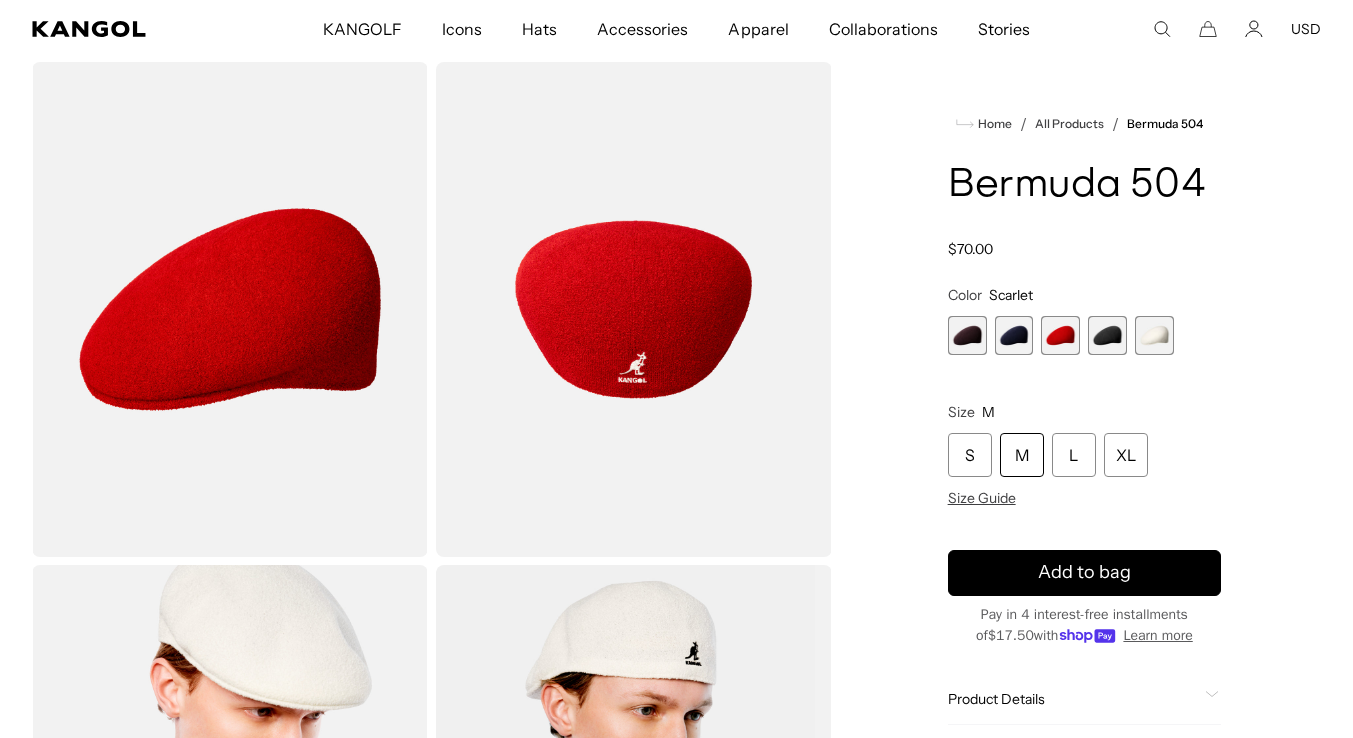 click at bounding box center (1107, 335) 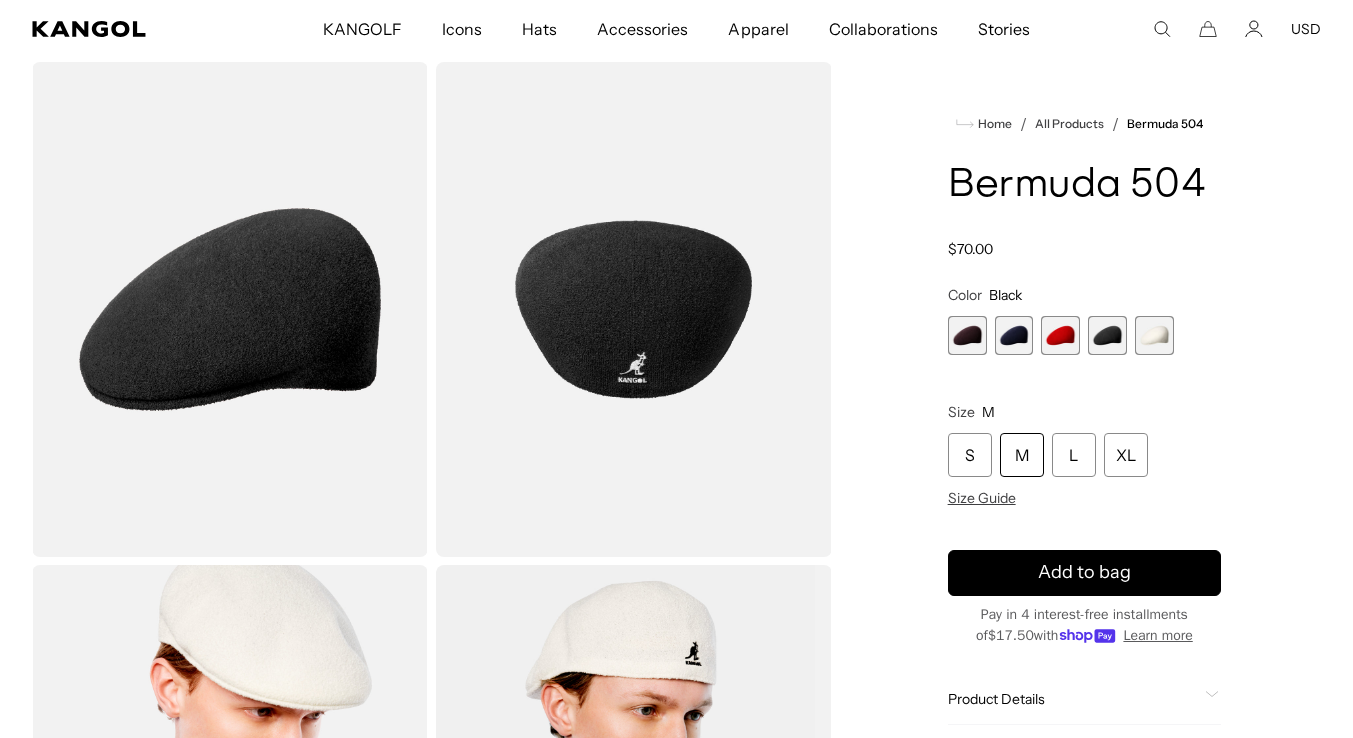 scroll, scrollTop: 0, scrollLeft: 0, axis: both 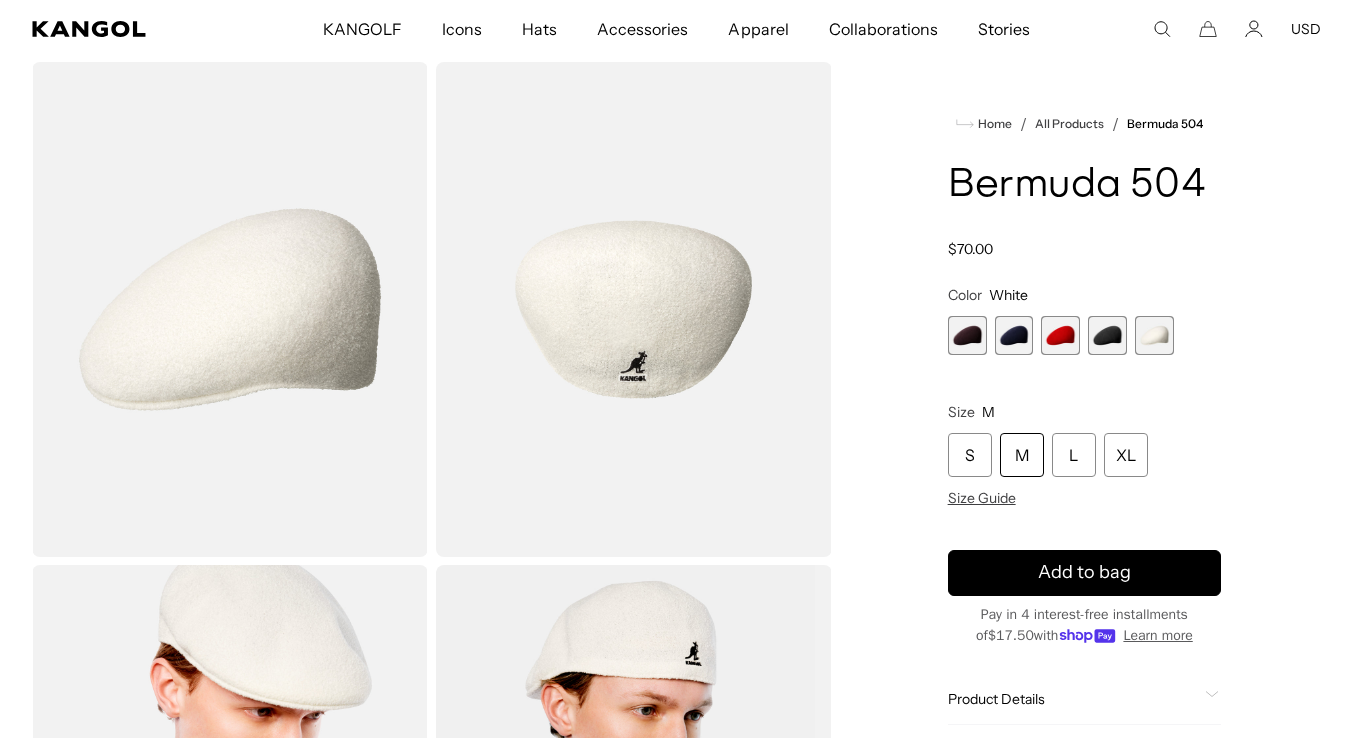 click on "Home
/
All Products
/
Bermuda 504
Bermuda 504
Regular price
$70.00
Regular price
Sale price
$70.00
Color
White
Previous
Next
DEEP PLUM
Variant sold out or unavailable
Navy
Variant sold out or unavailable" at bounding box center (1084, 812) 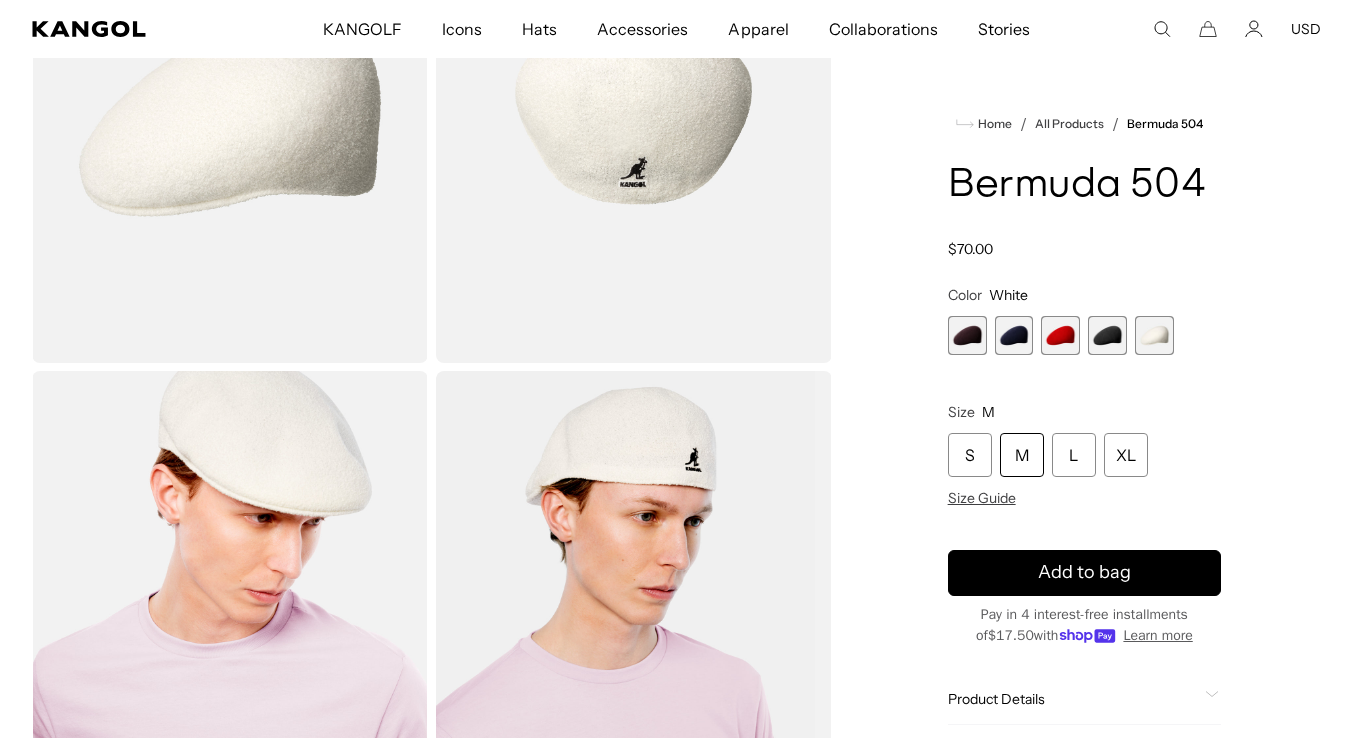 scroll, scrollTop: 300, scrollLeft: 0, axis: vertical 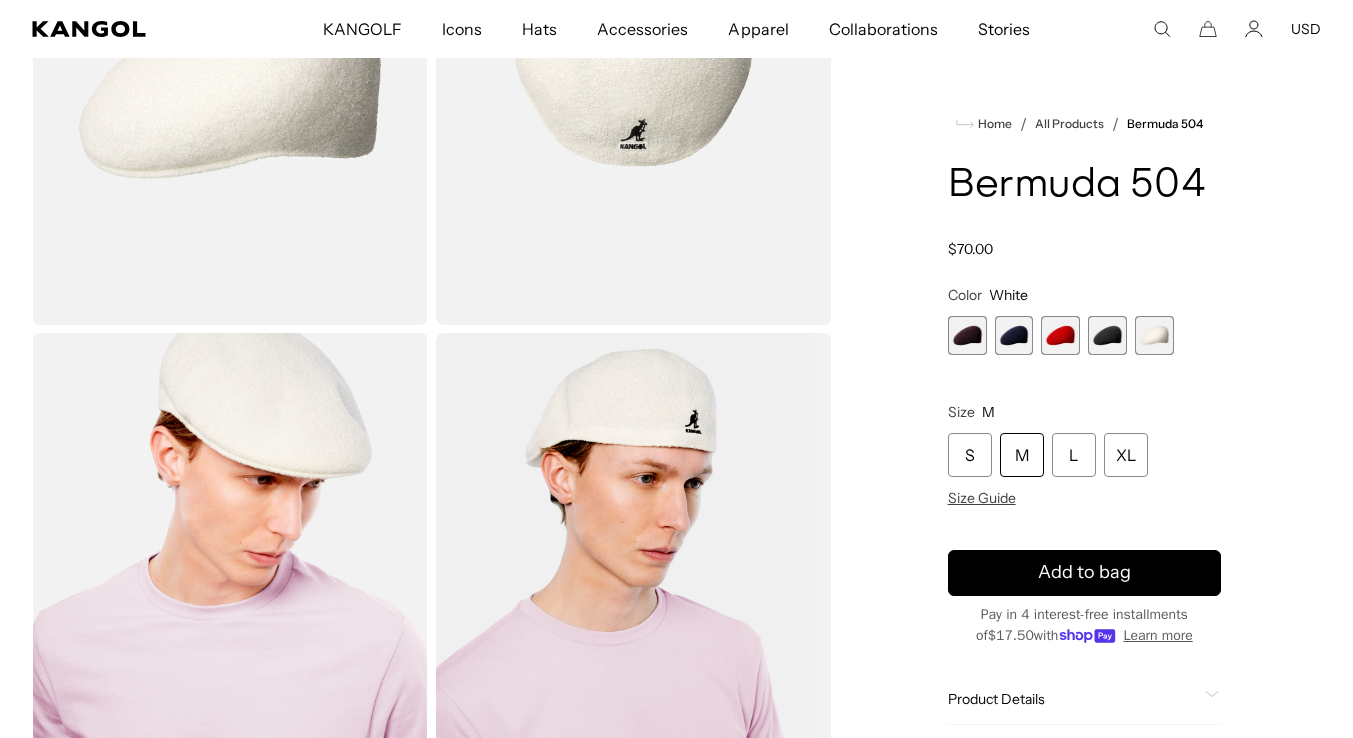 click at bounding box center [967, 335] 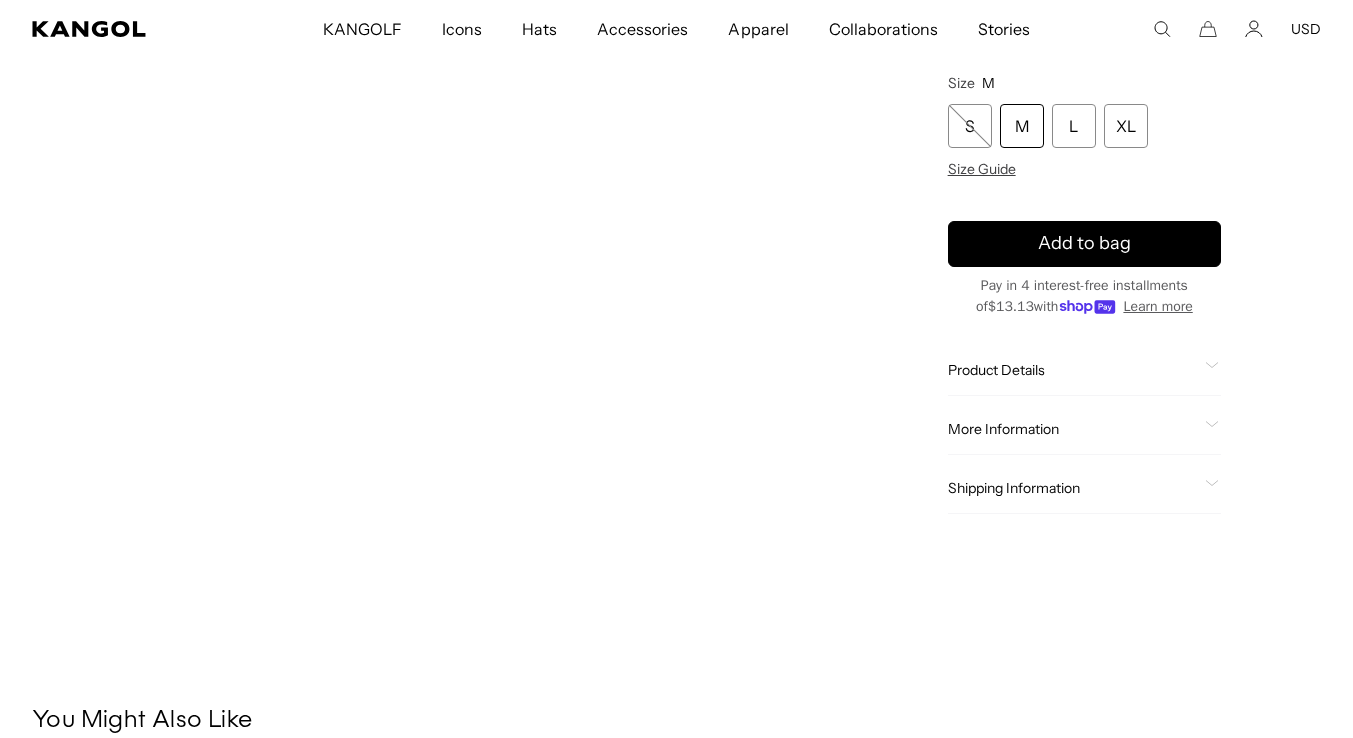 scroll, scrollTop: 600, scrollLeft: 0, axis: vertical 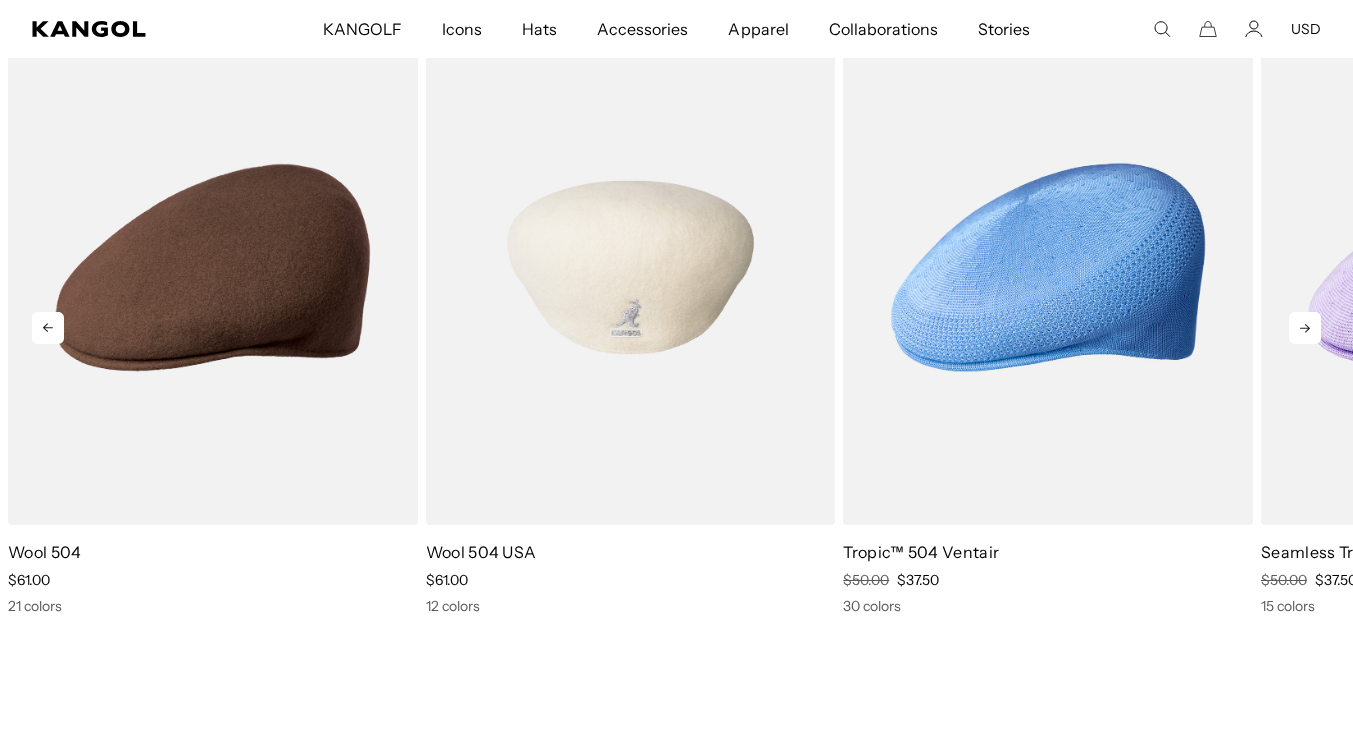 click at bounding box center [631, 267] 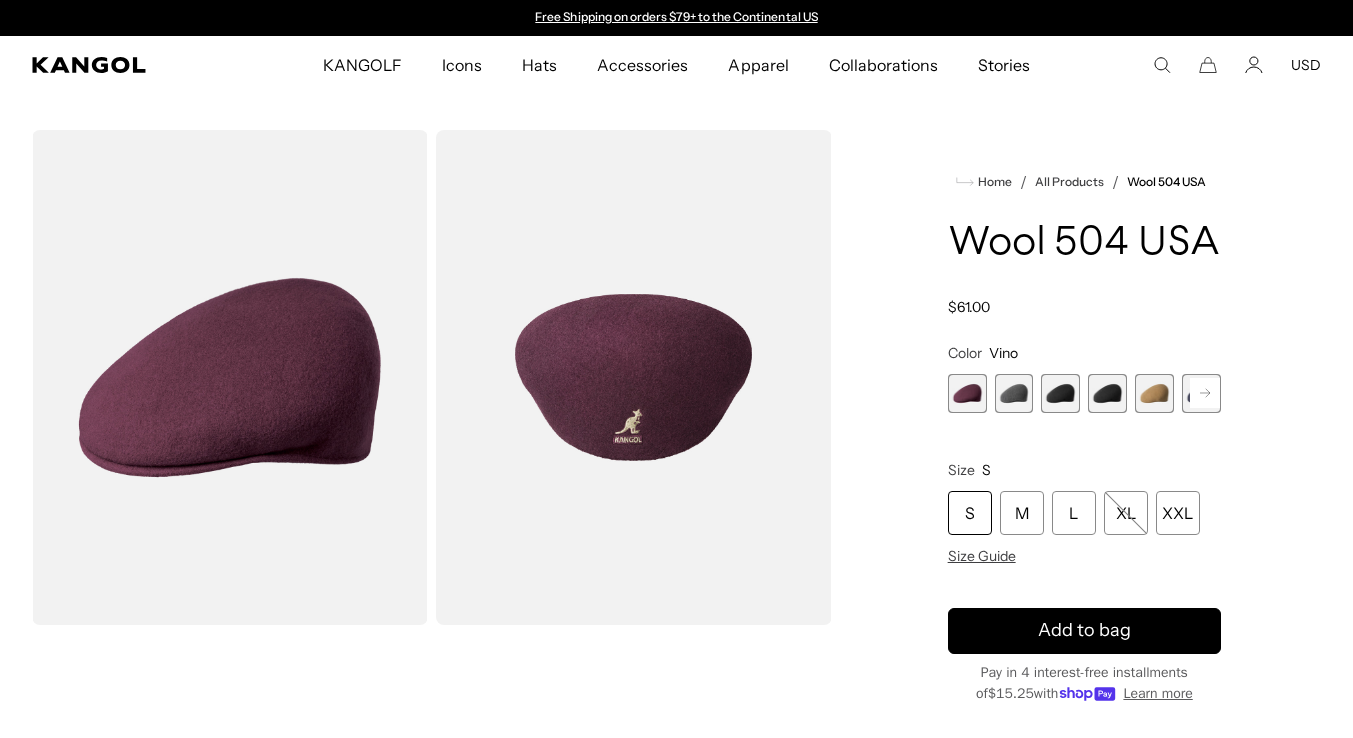 scroll, scrollTop: 0, scrollLeft: 0, axis: both 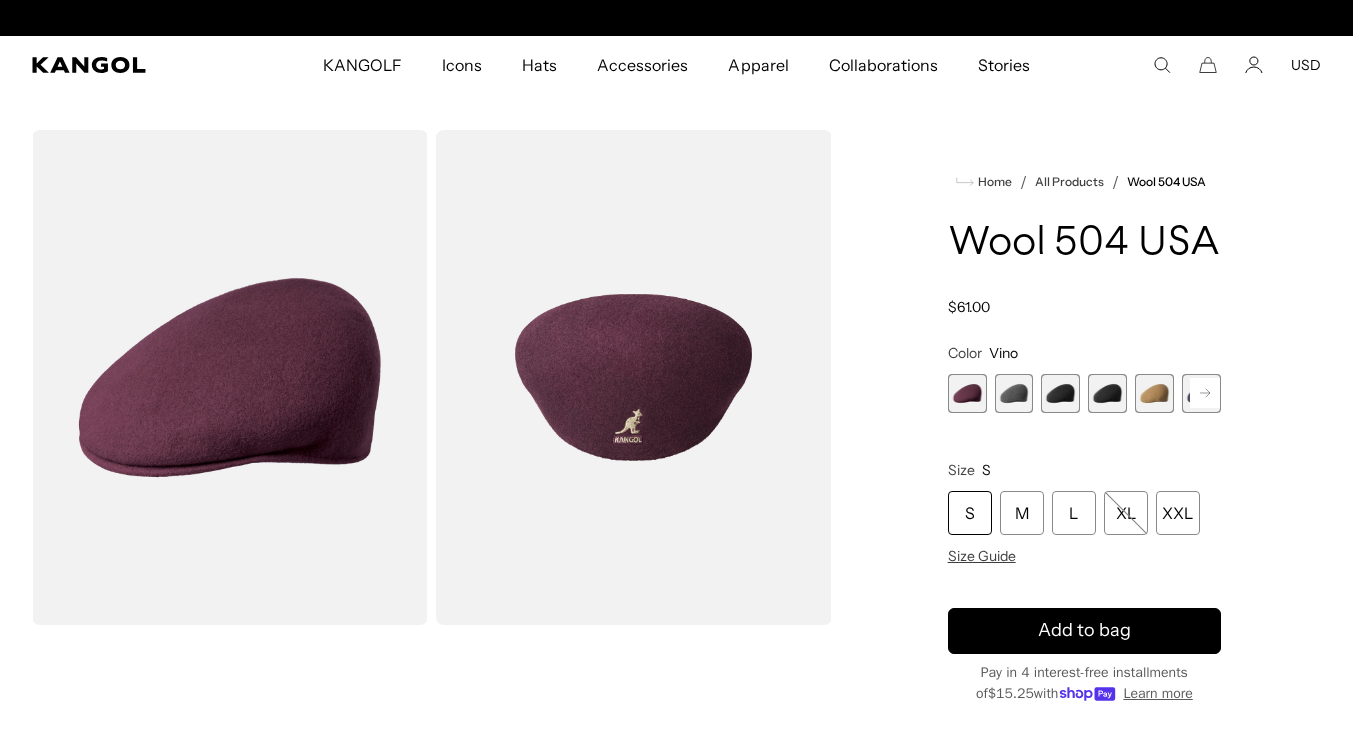 click at bounding box center (1014, 393) 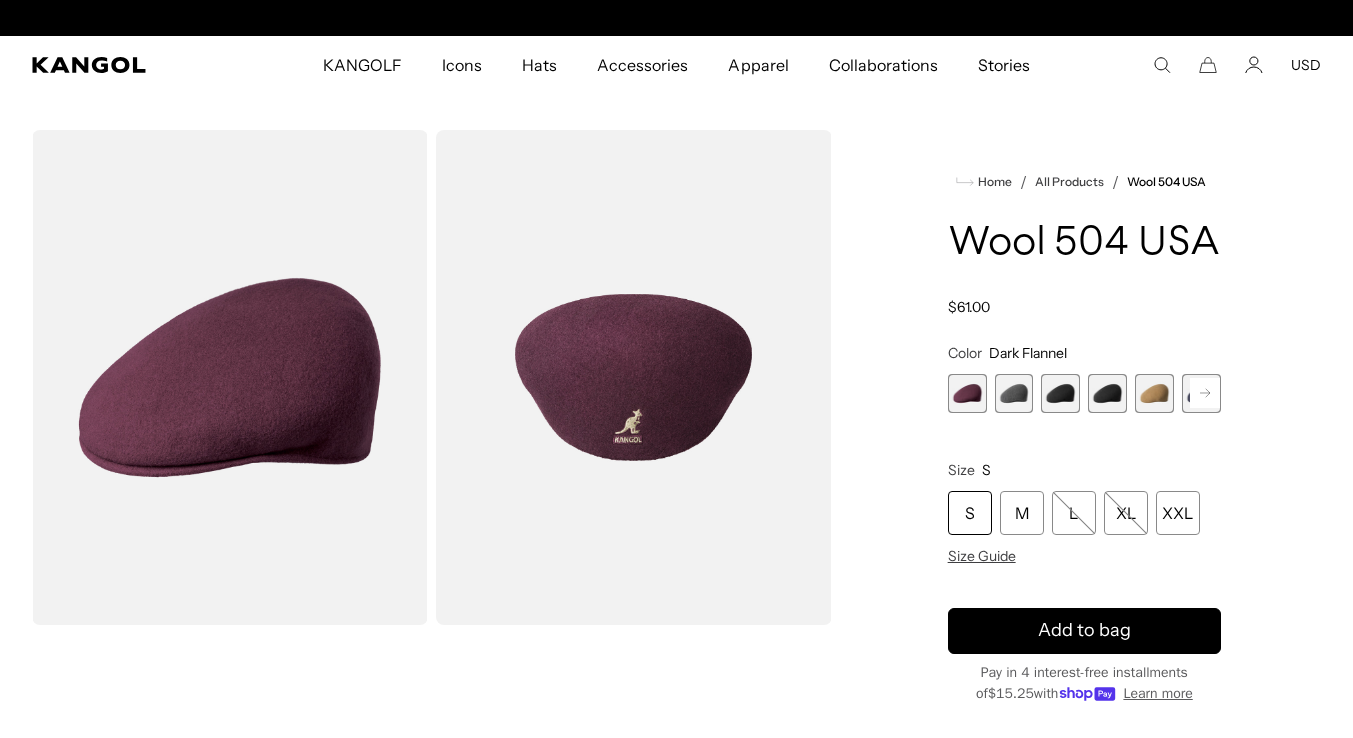 scroll, scrollTop: 0, scrollLeft: 412, axis: horizontal 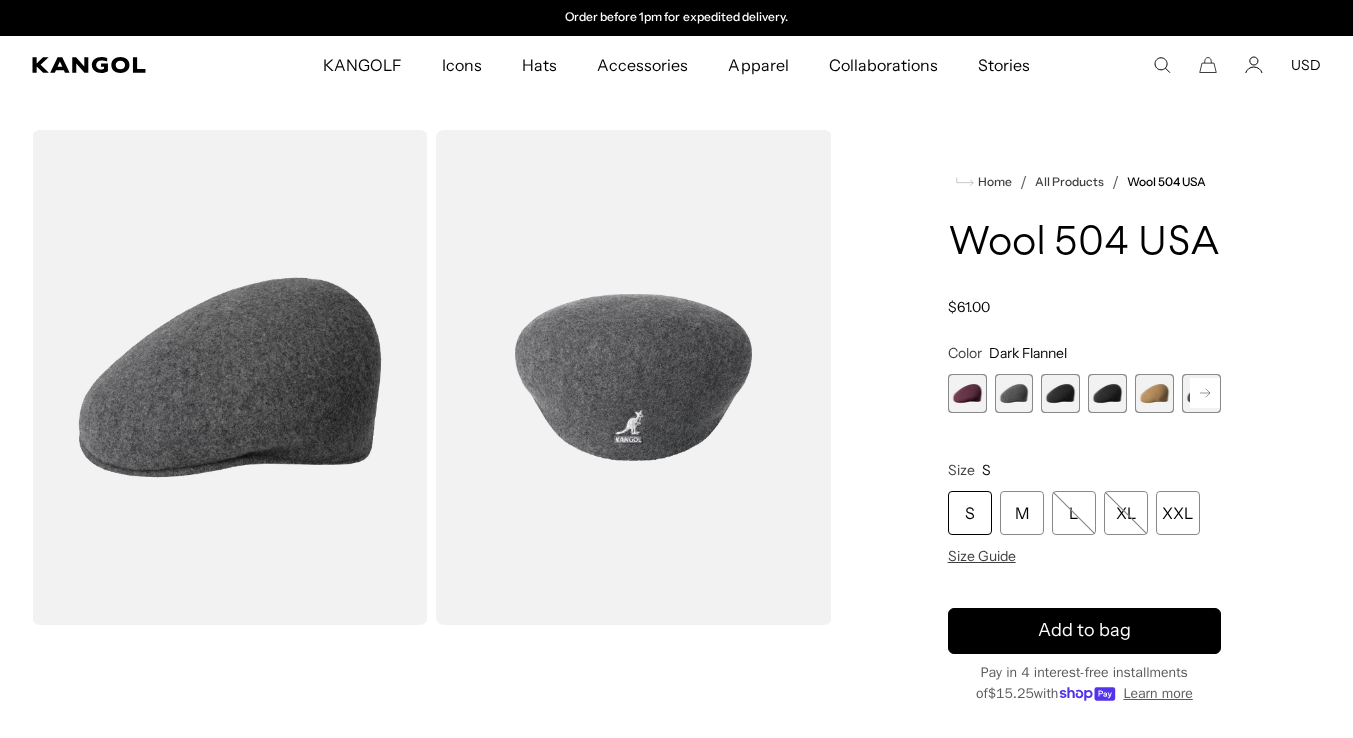 click at bounding box center [1060, 393] 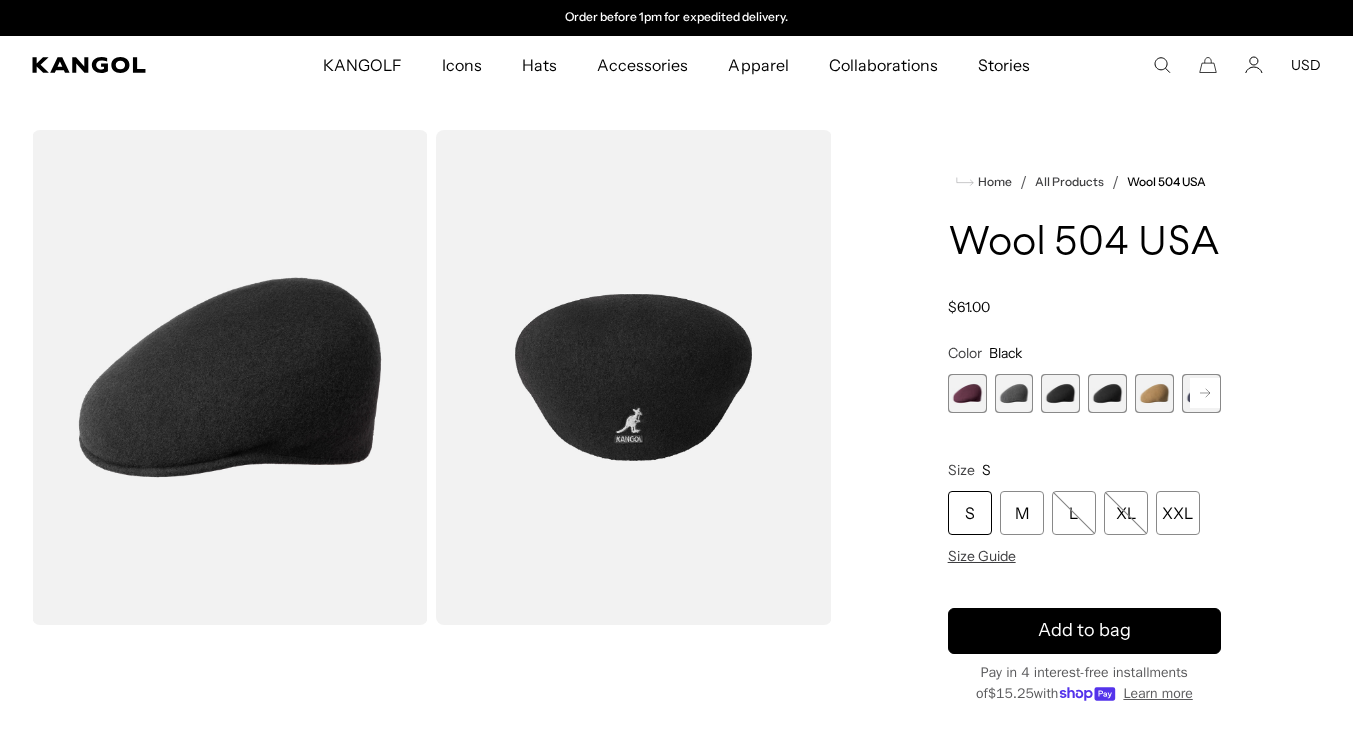 click at bounding box center [1107, 393] 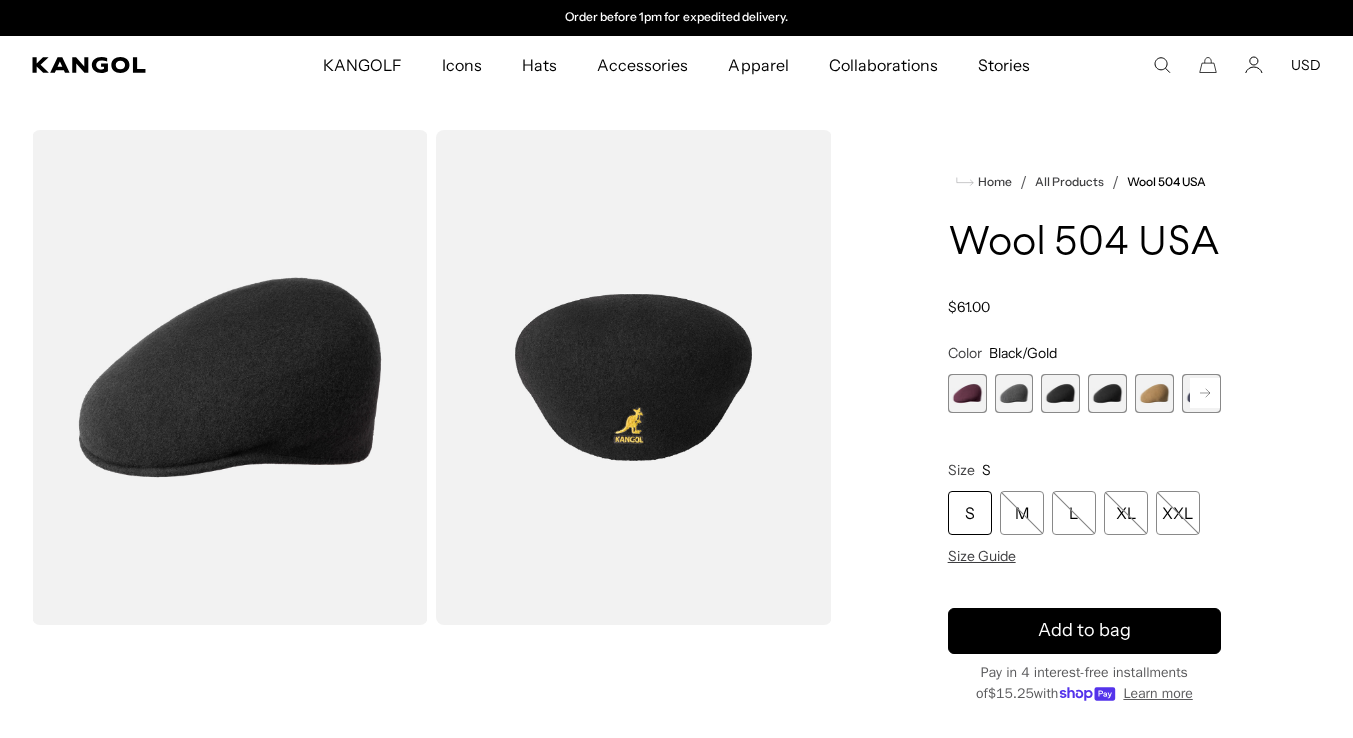 click at bounding box center (1154, 393) 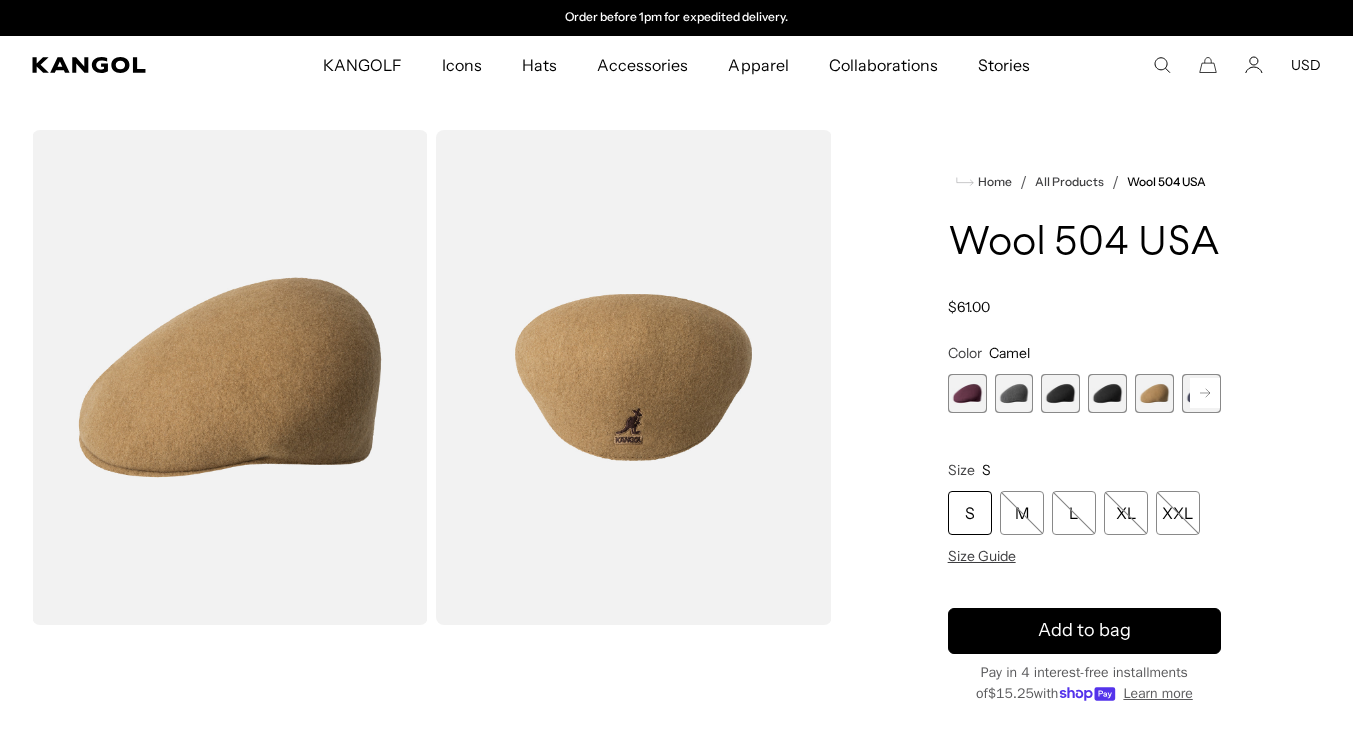 click 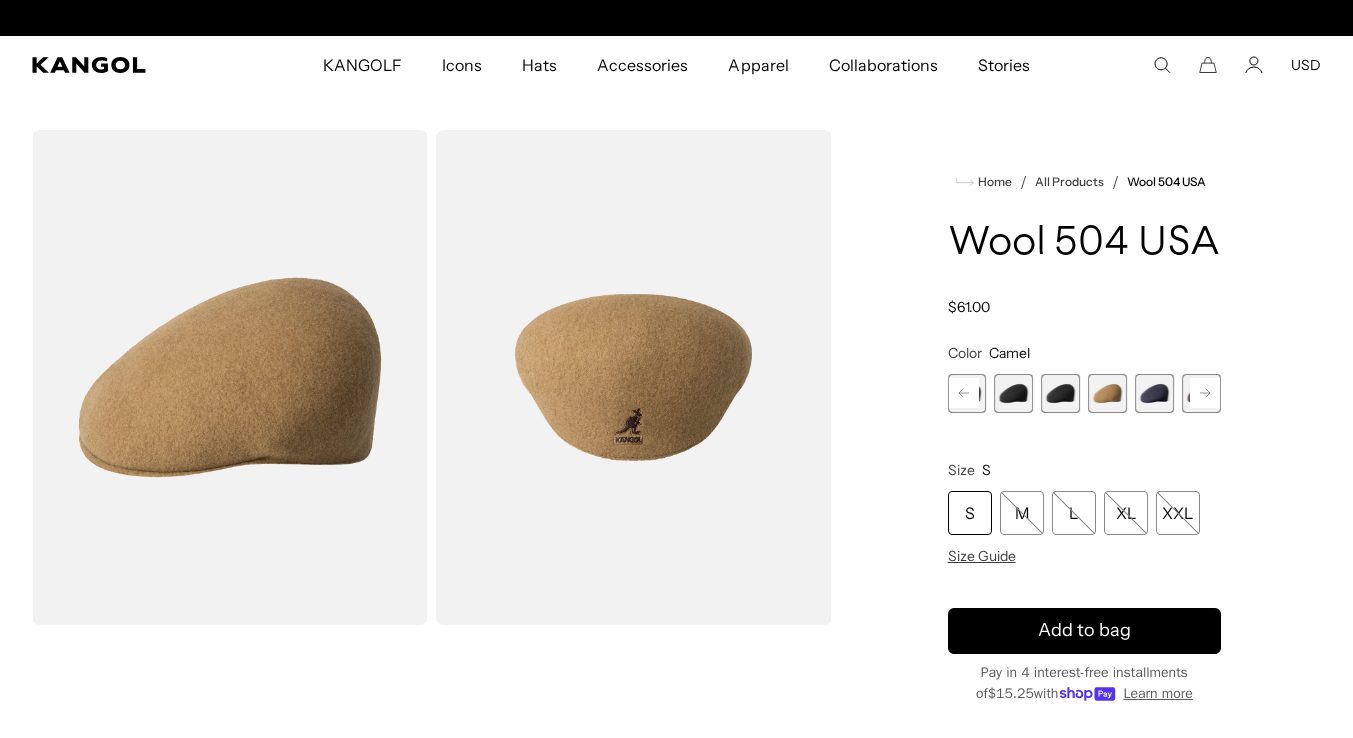 scroll, scrollTop: 0, scrollLeft: 0, axis: both 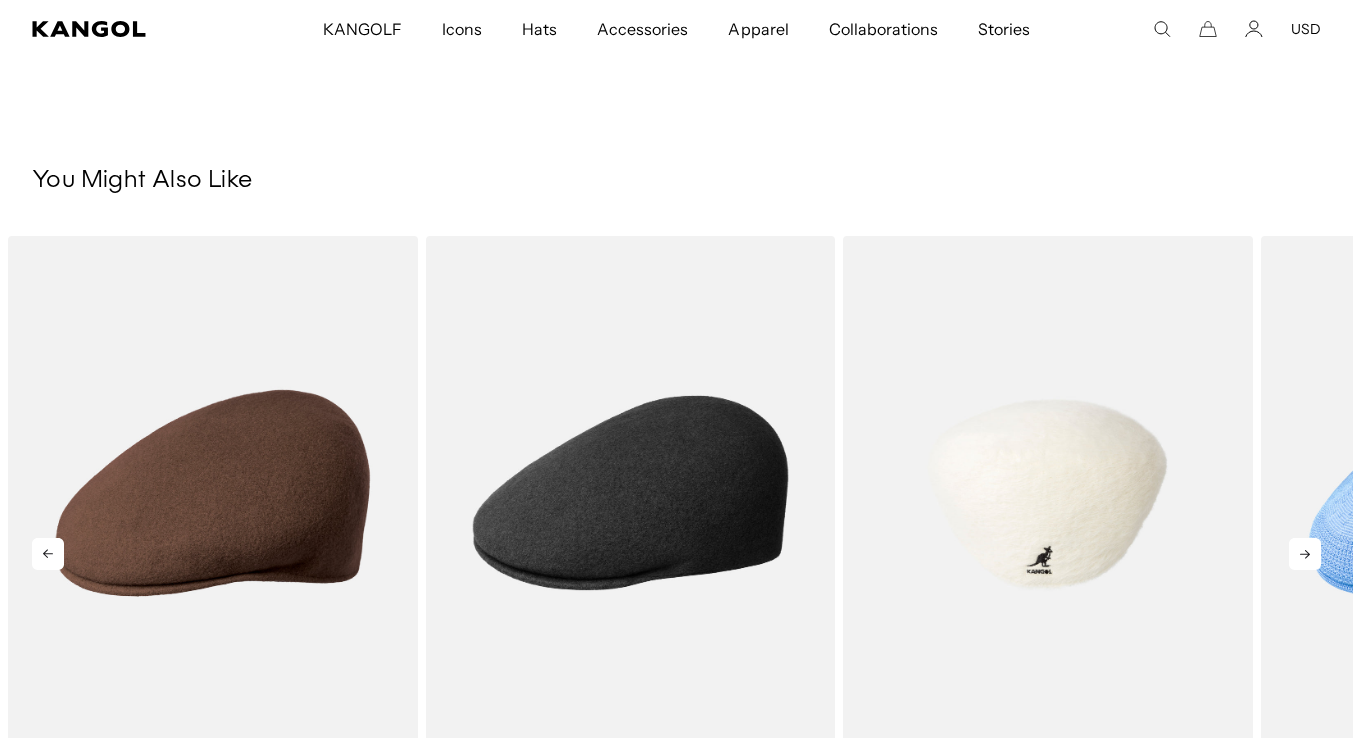 click at bounding box center [1048, 493] 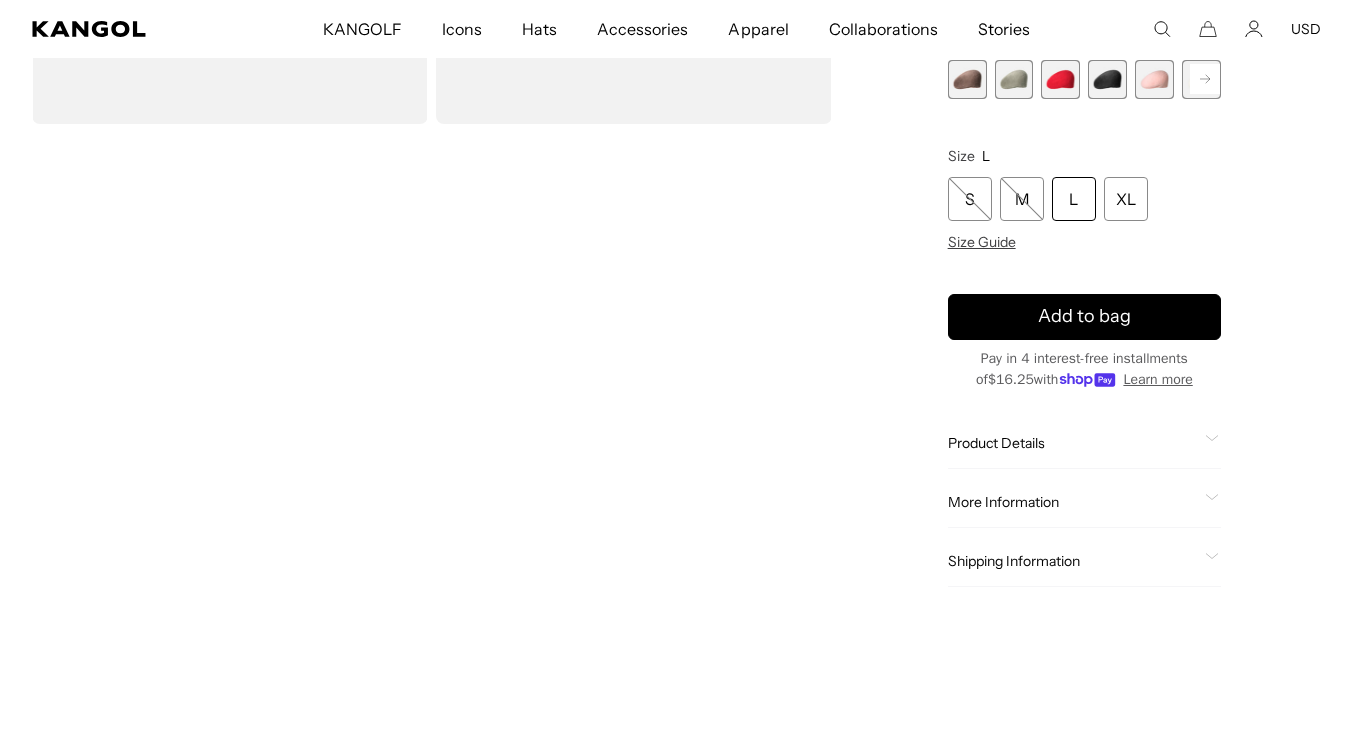 scroll, scrollTop: 178, scrollLeft: 0, axis: vertical 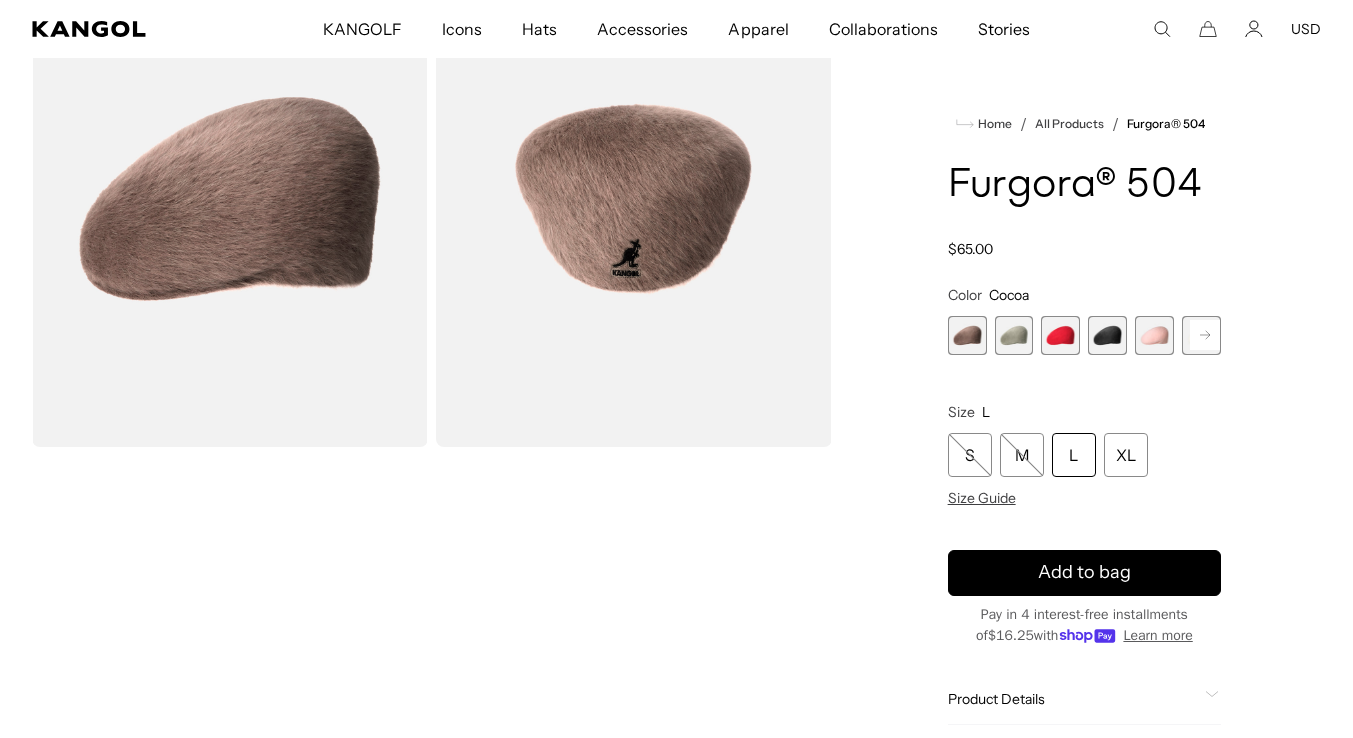 click at bounding box center (967, 335) 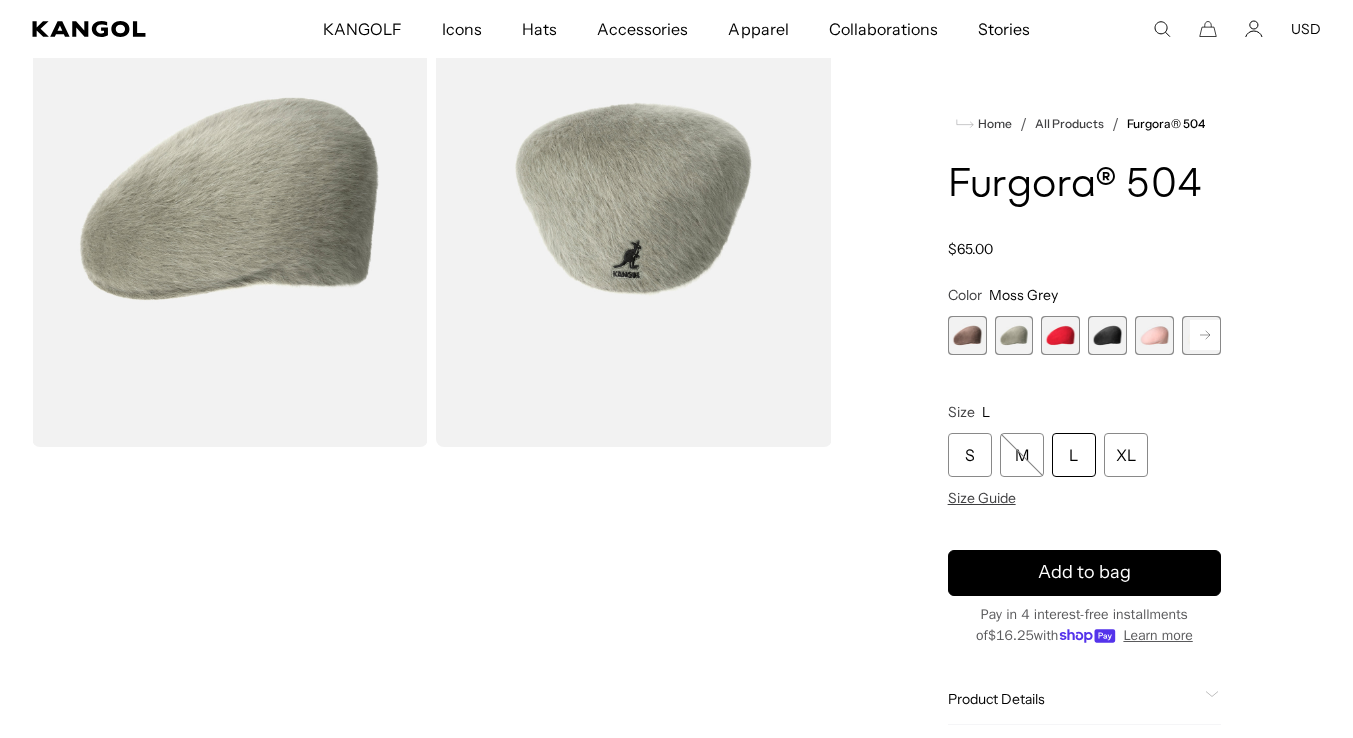 click at bounding box center (1060, 335) 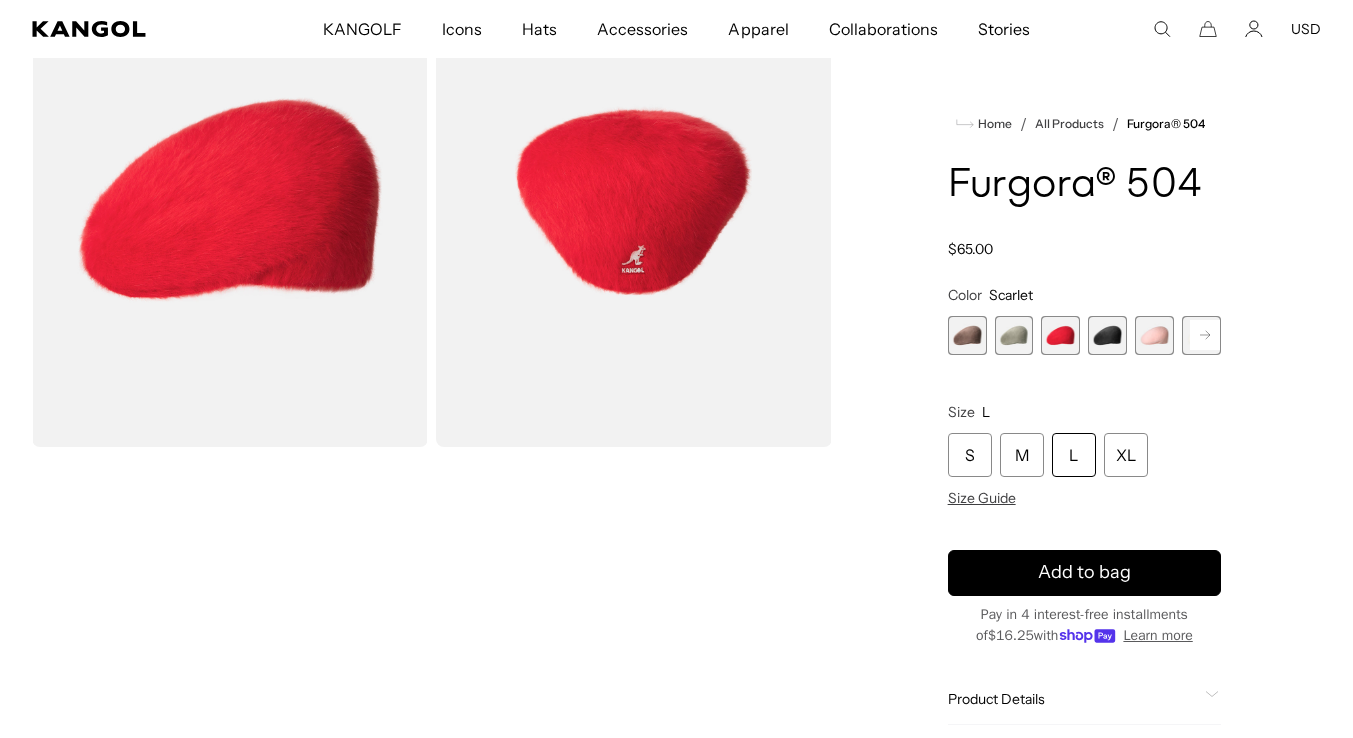 click at bounding box center [1107, 335] 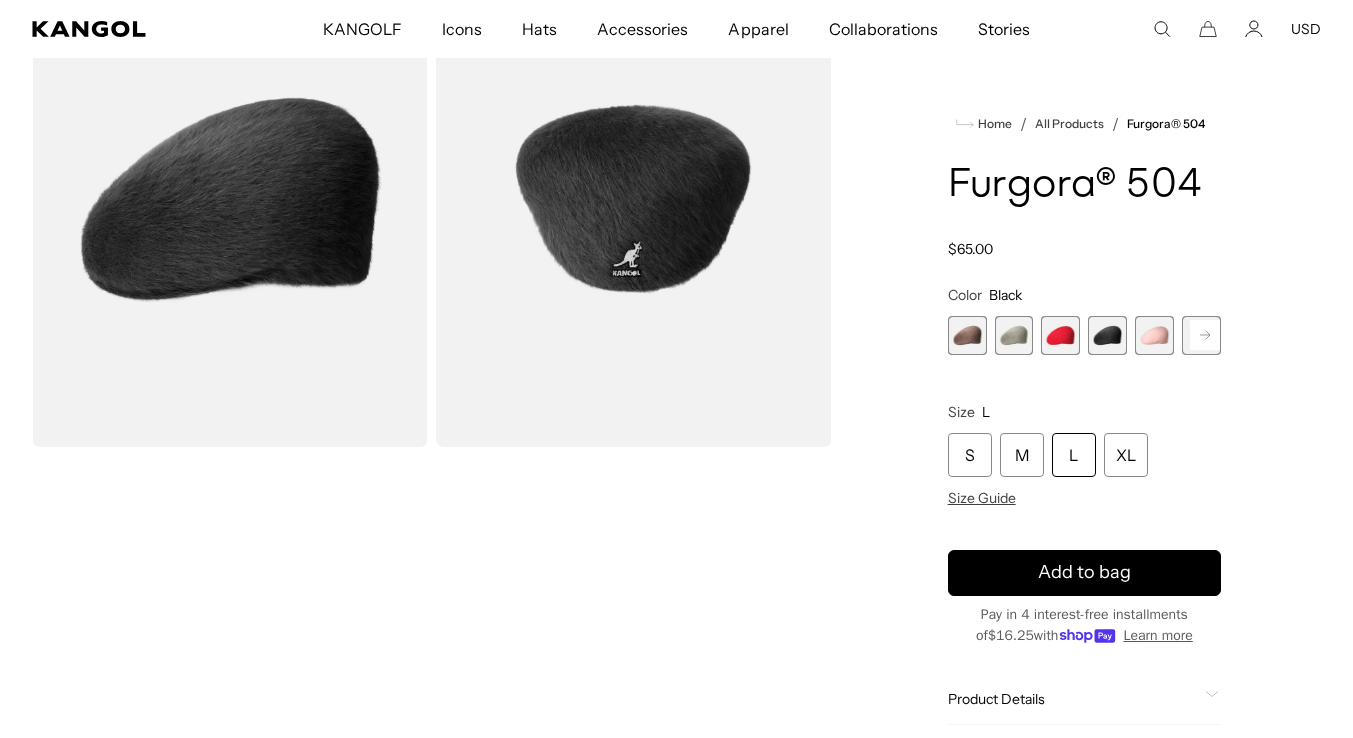 scroll, scrollTop: 0, scrollLeft: 0, axis: both 